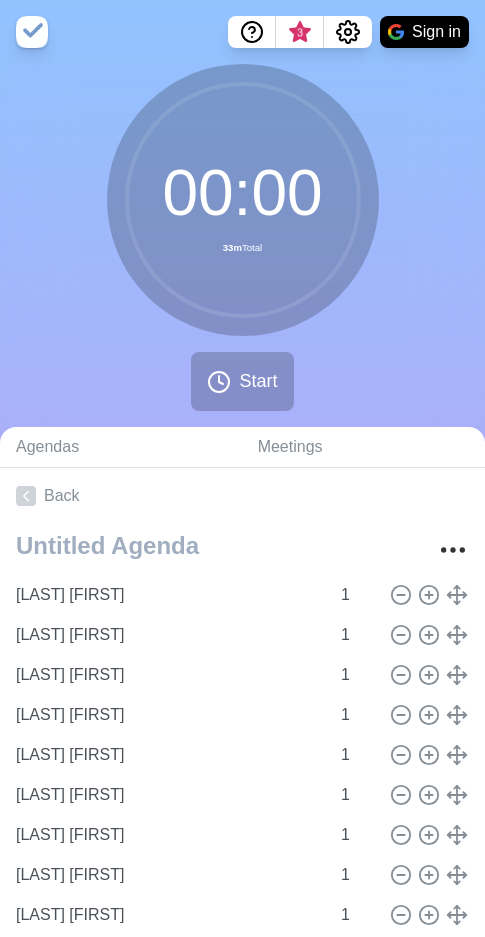 scroll, scrollTop: 0, scrollLeft: 0, axis: both 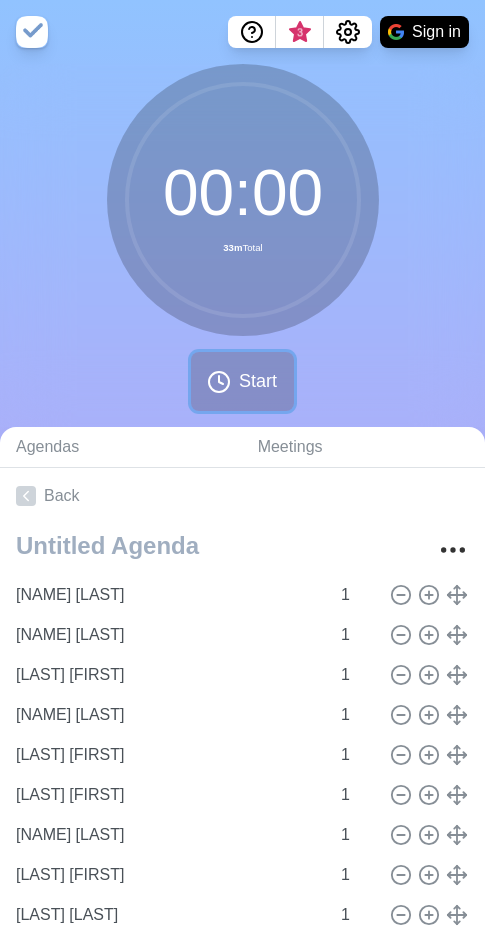 click on "Start" at bounding box center (258, 381) 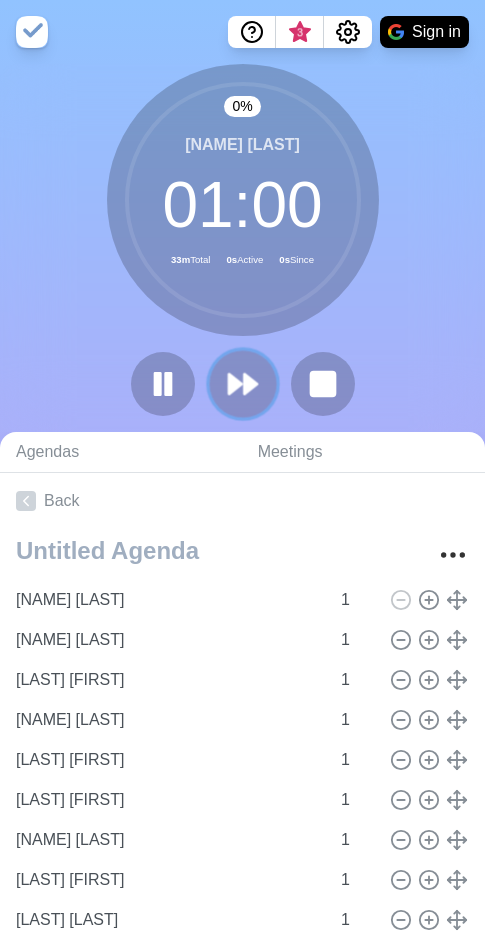 click 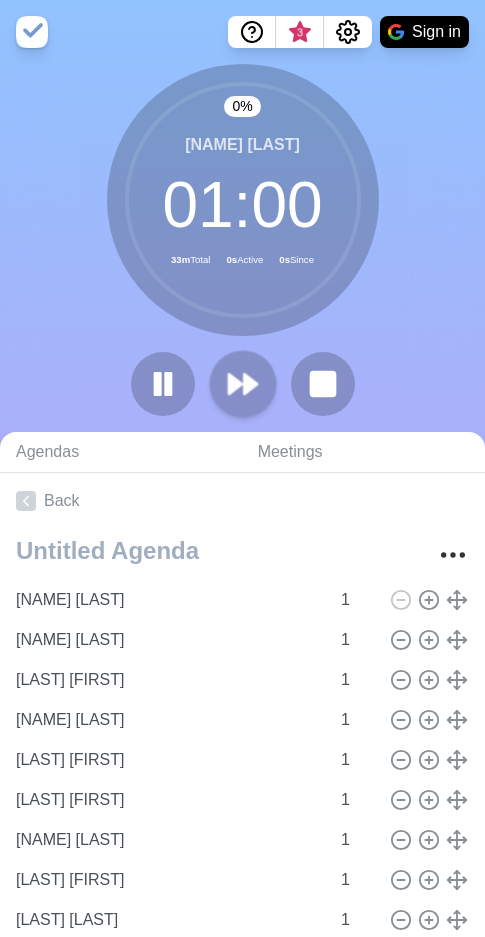 click at bounding box center [243, 384] 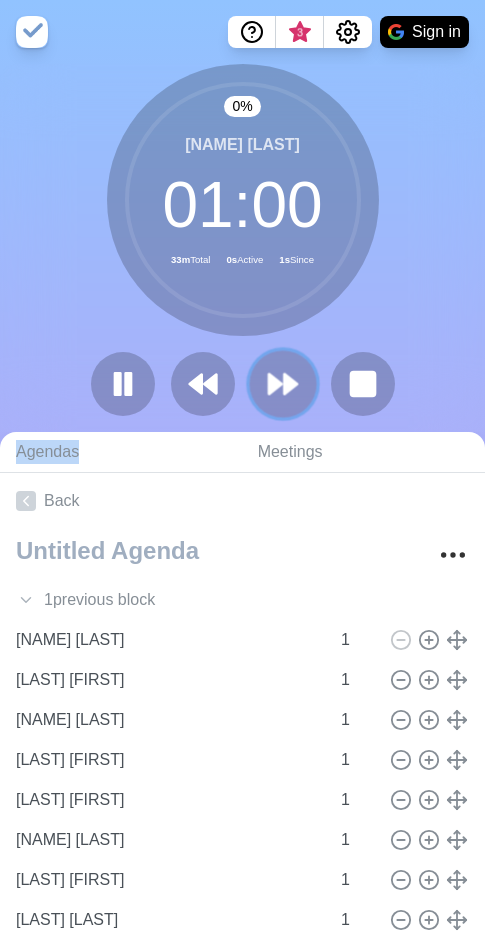 click 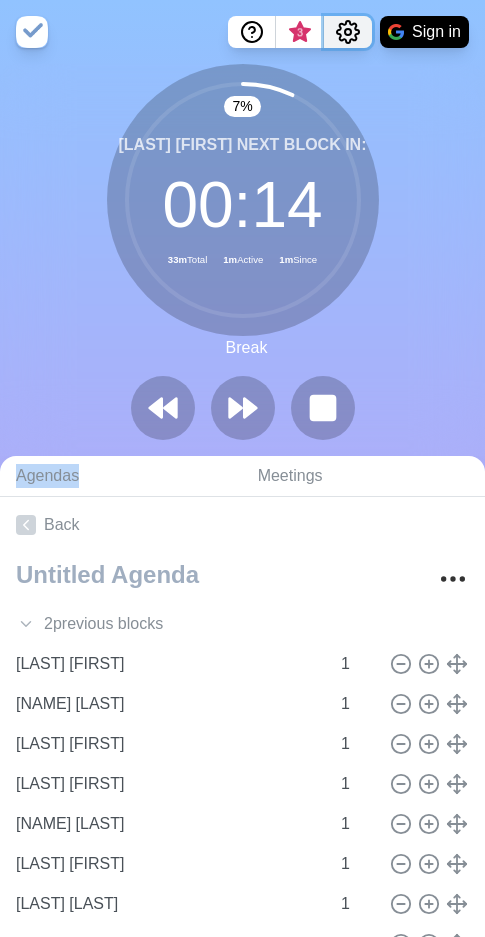 click 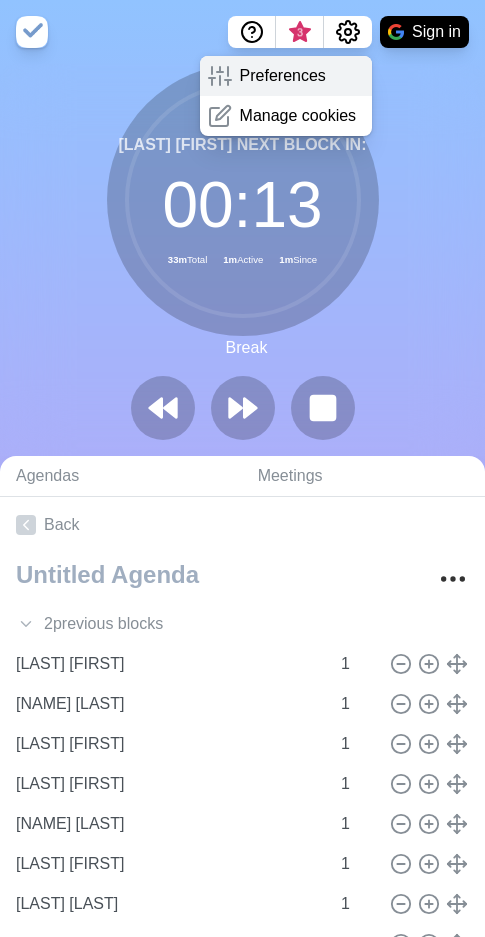 click on "Preferences" at bounding box center [283, 76] 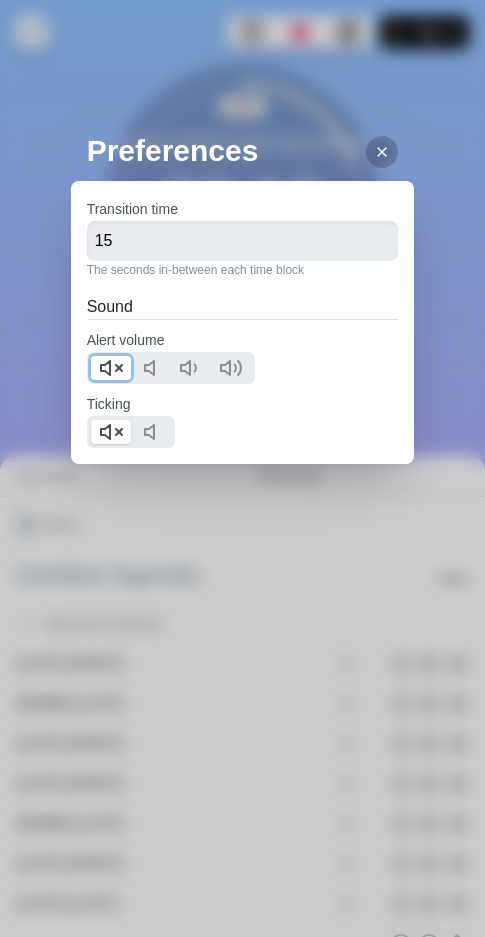 click 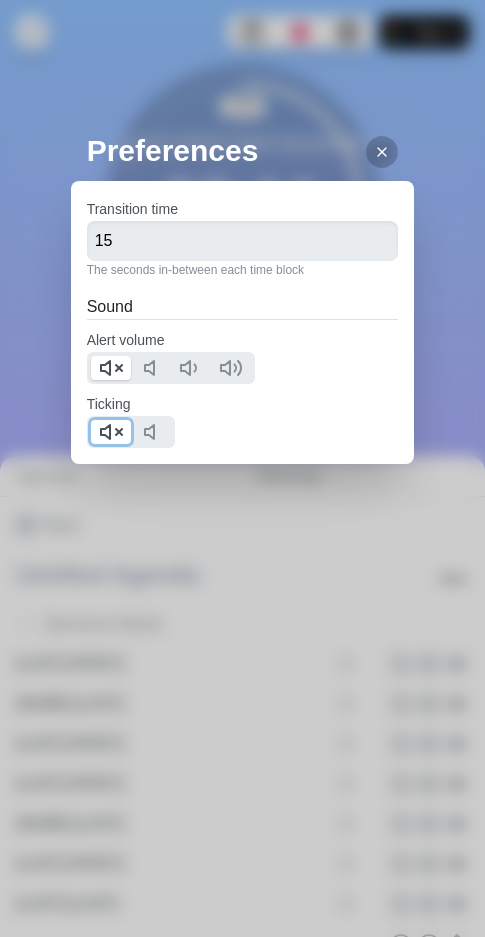 click 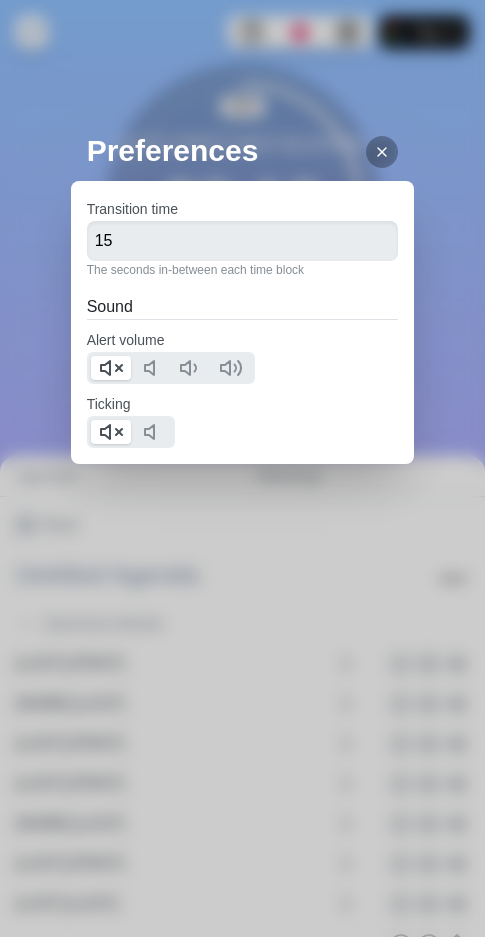 click 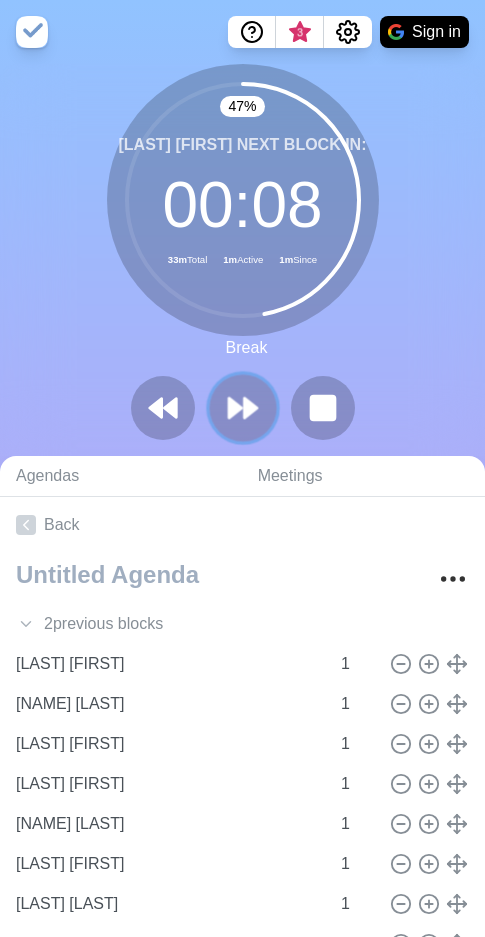 click at bounding box center (242, 407) 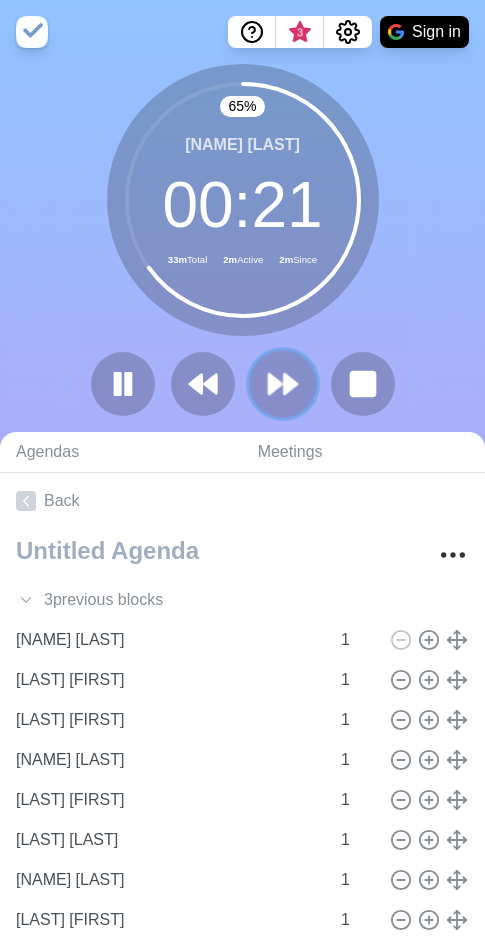 click 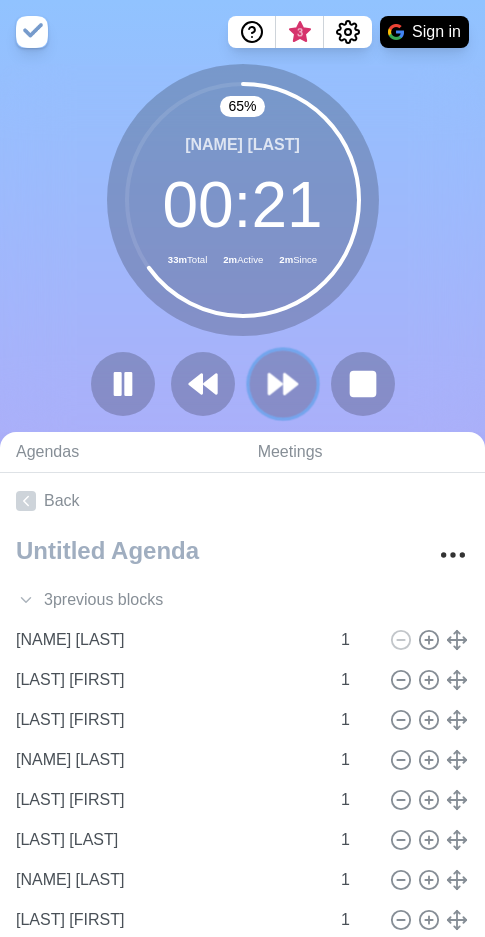 click 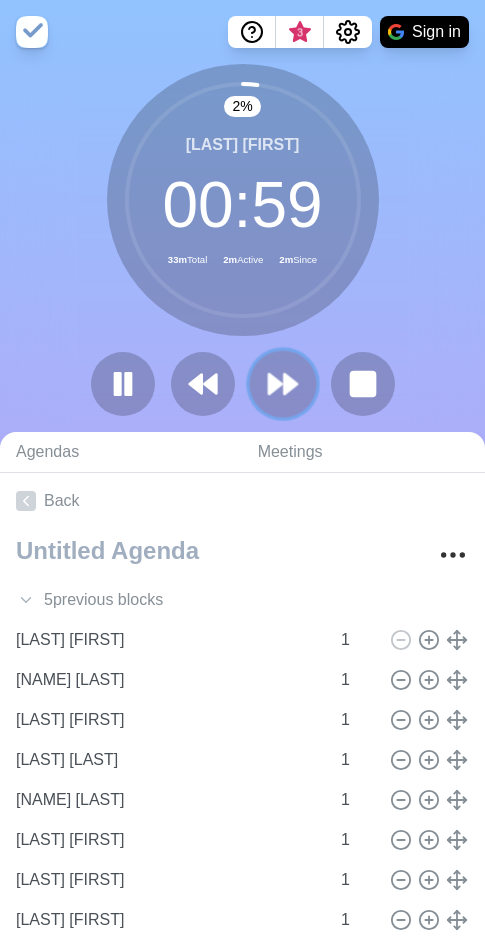 click 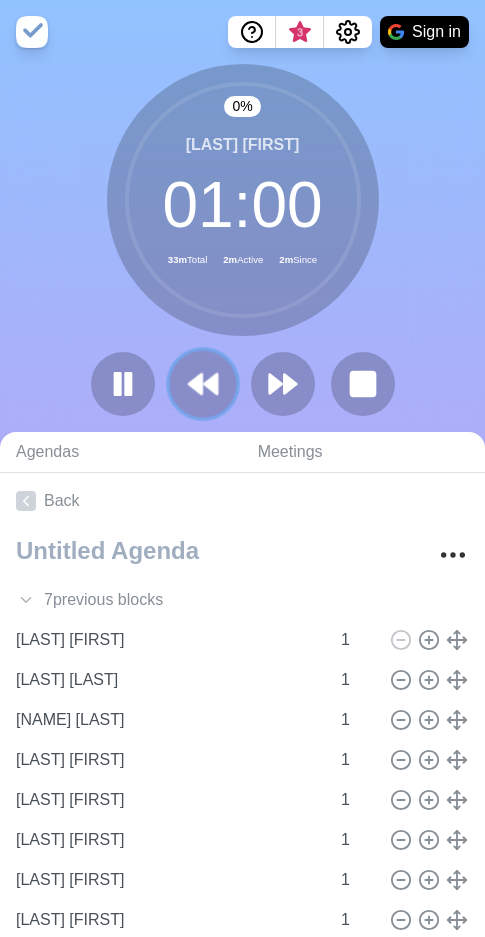 click 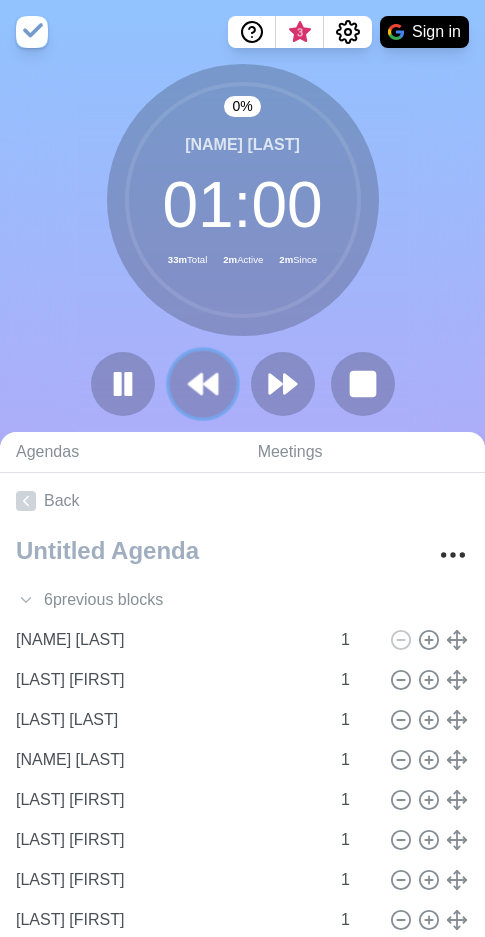 click 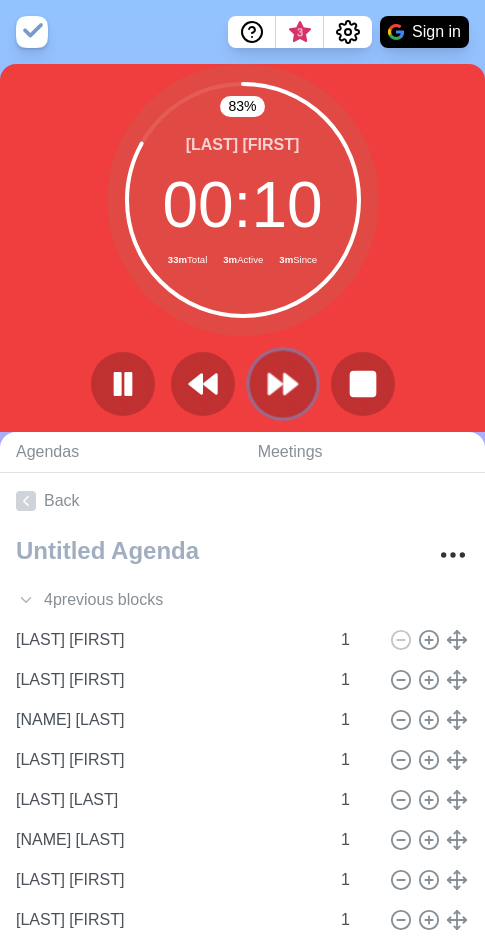 click 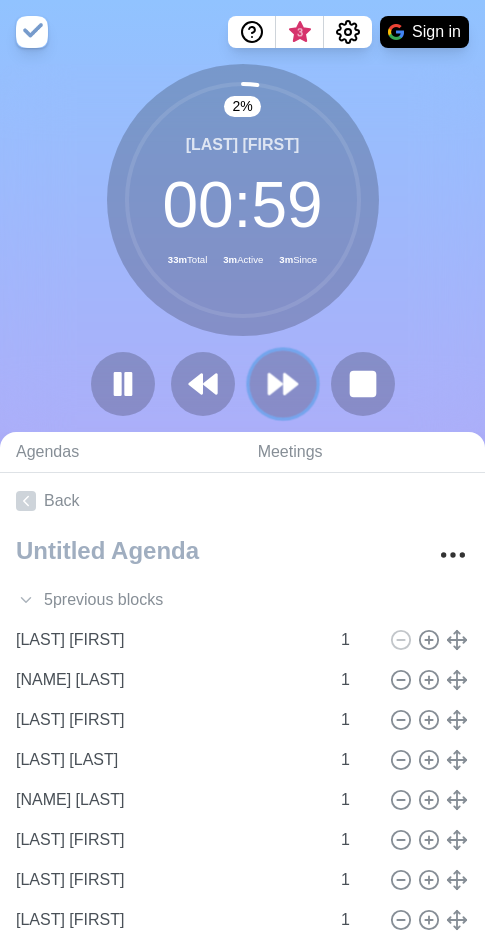 click 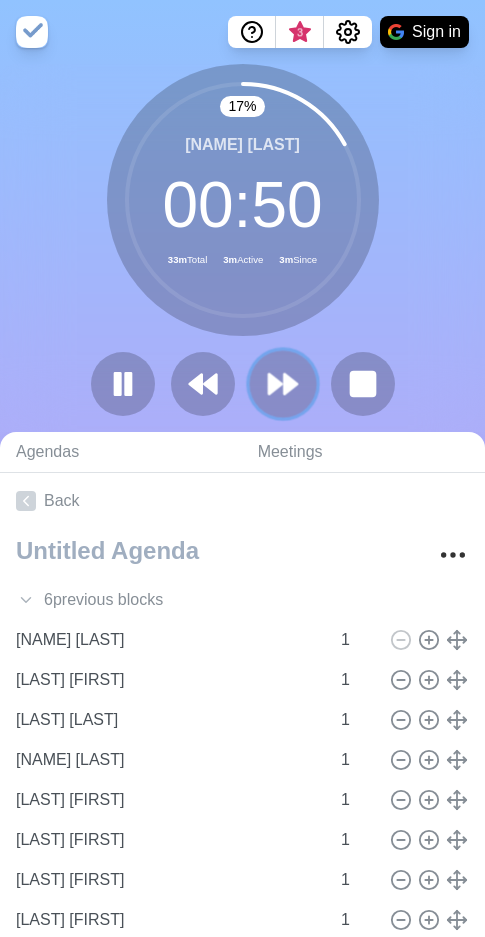 click 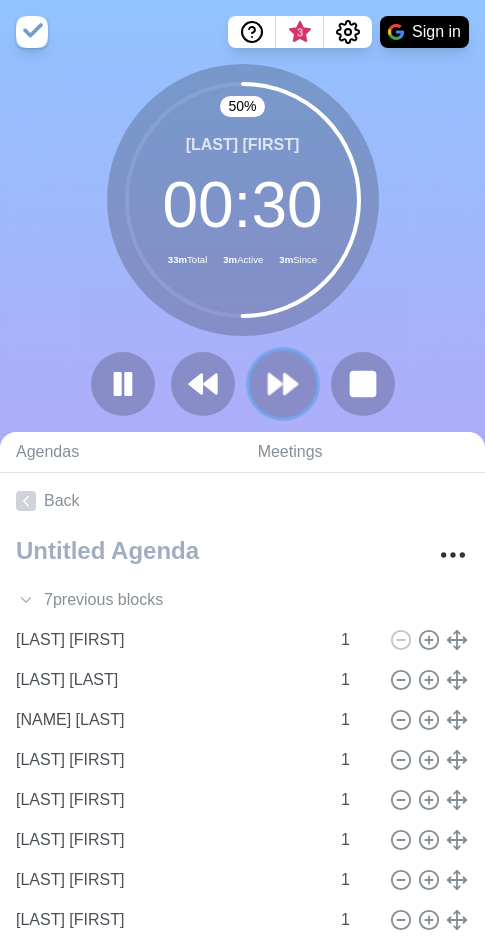 click 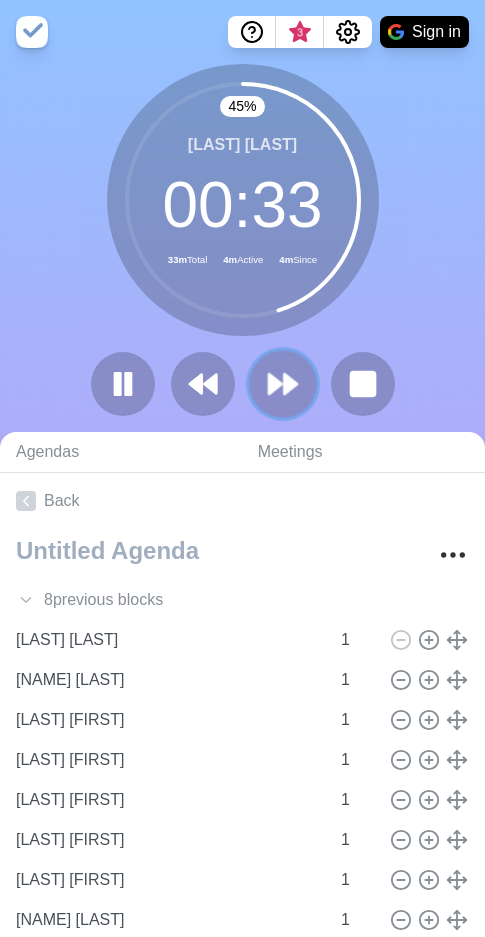 click 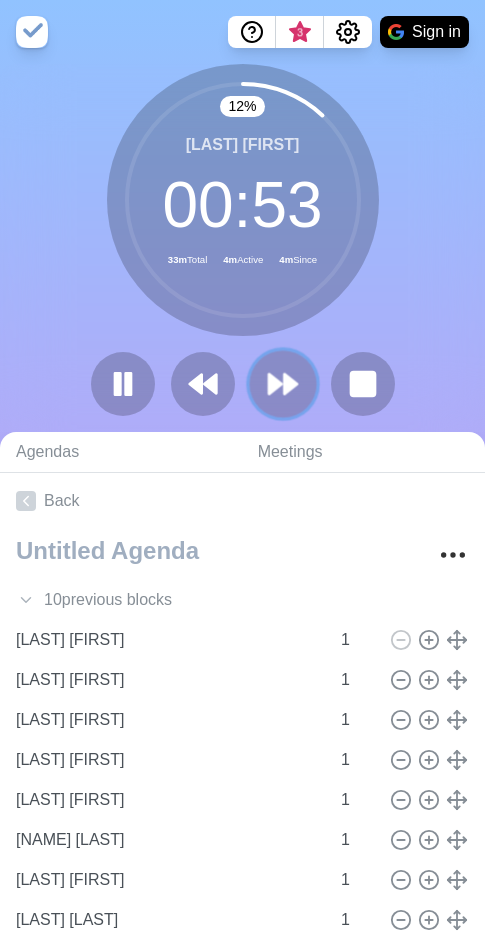 click 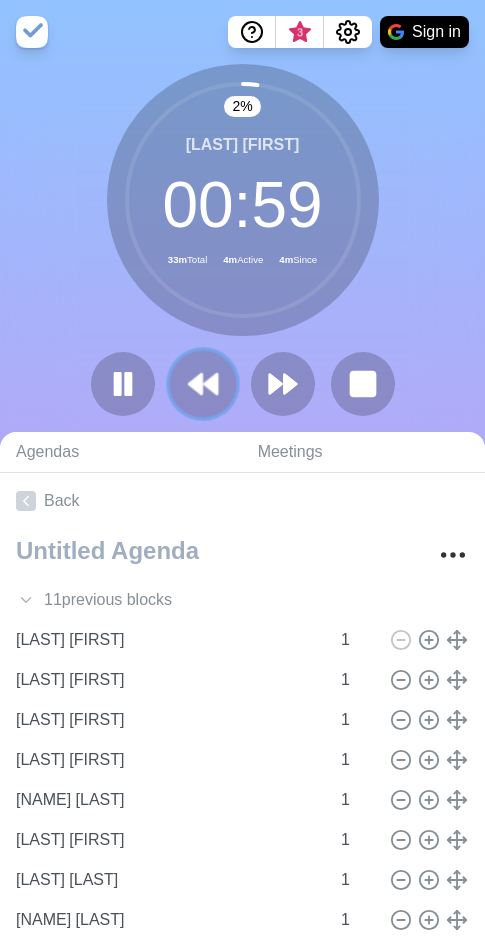 click at bounding box center (202, 383) 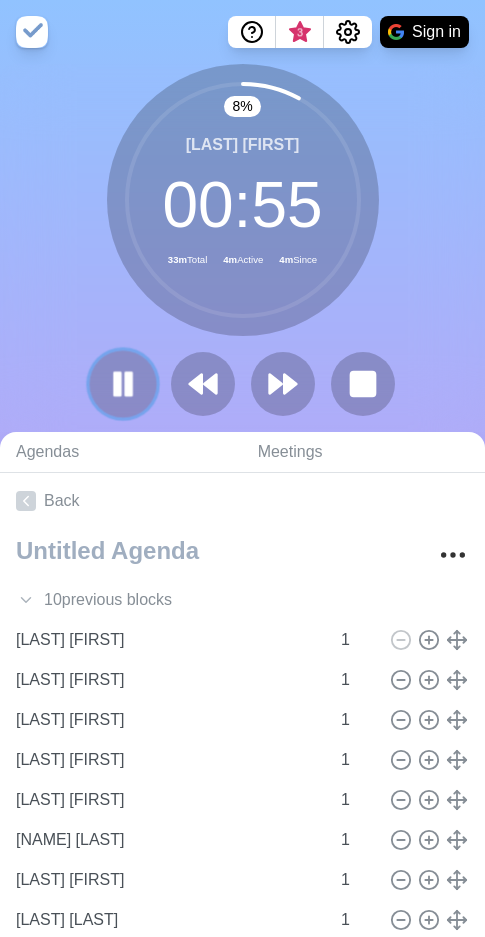 click 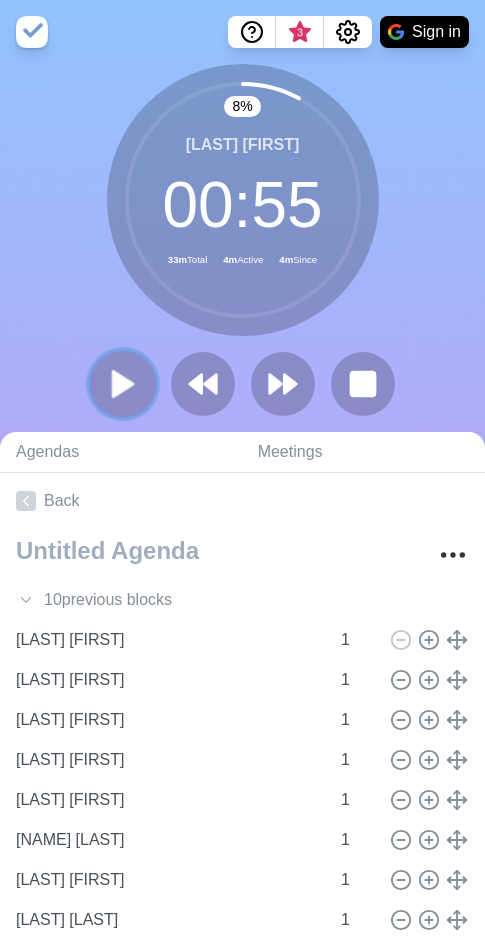click 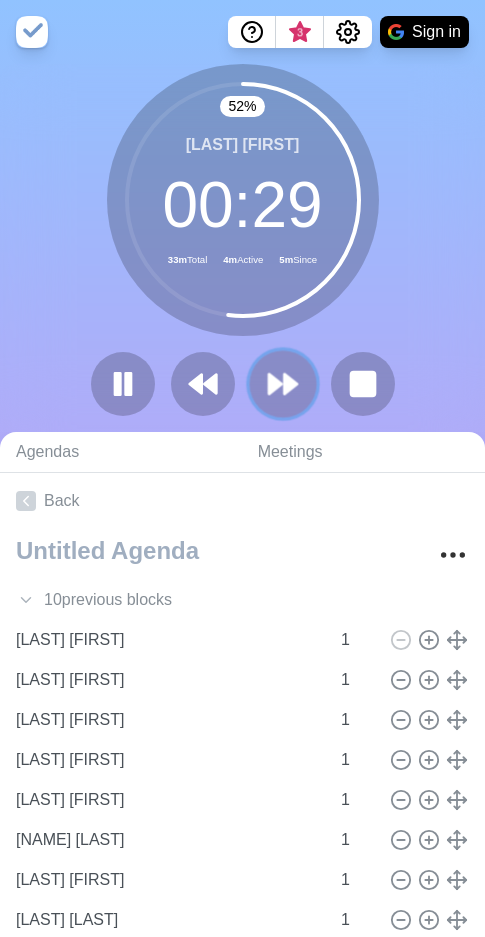 click 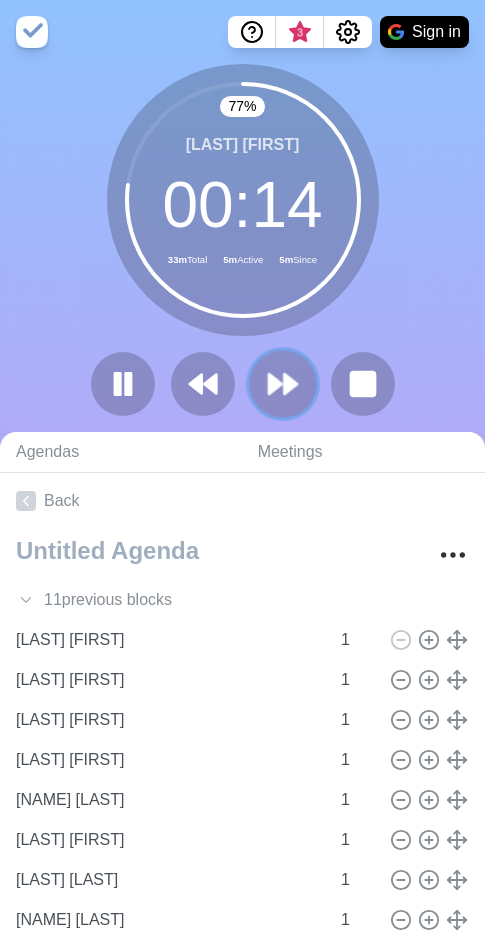 click at bounding box center (282, 383) 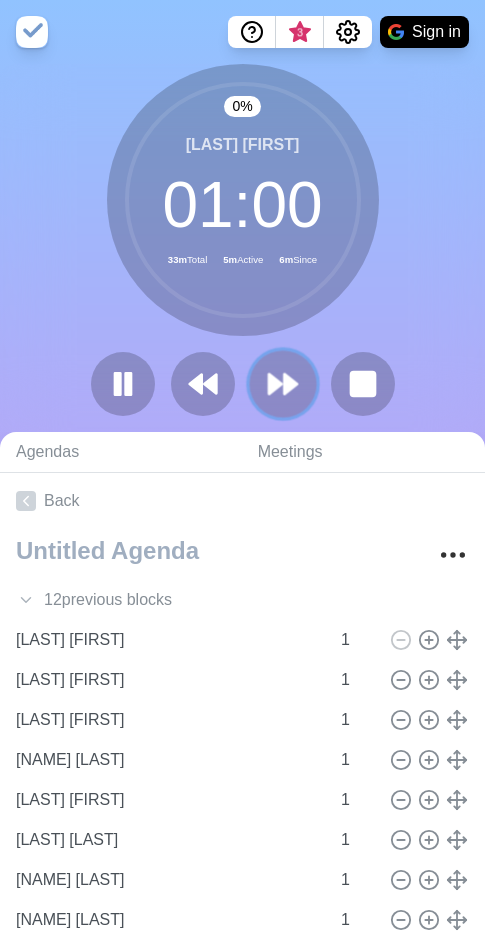 click at bounding box center (282, 383) 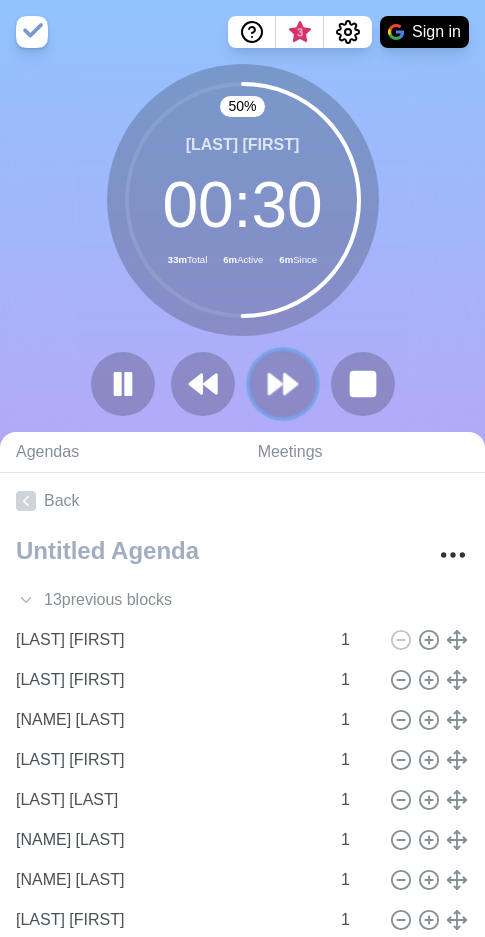 click 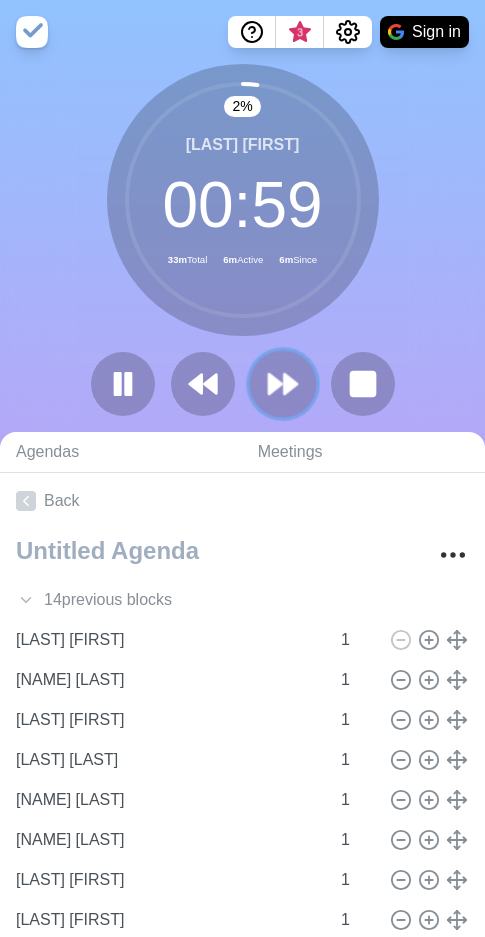 click 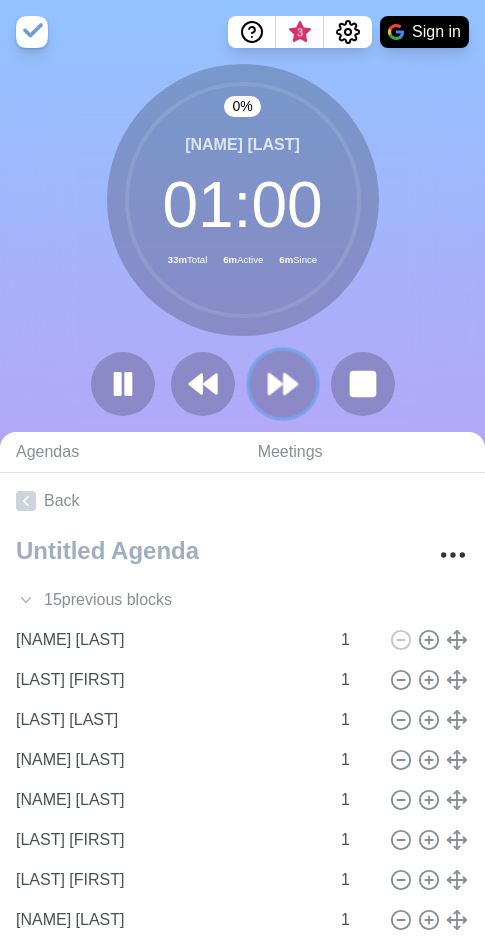 click 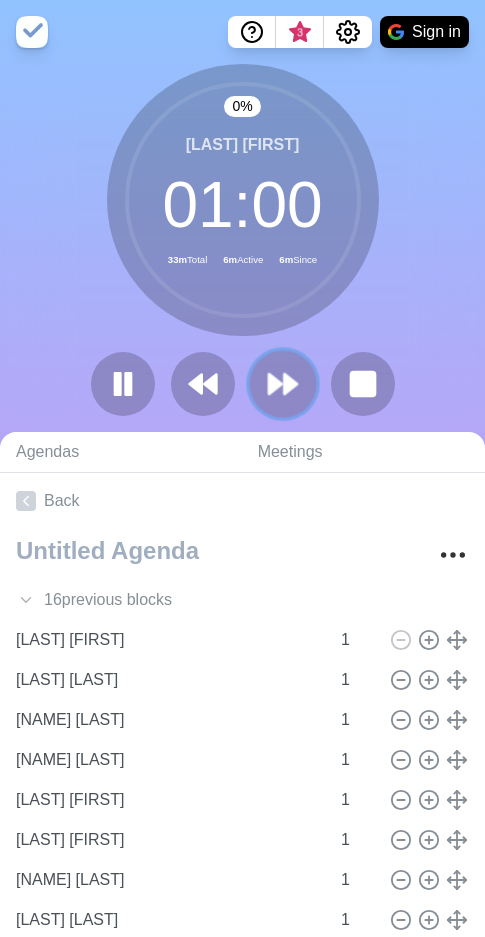 click 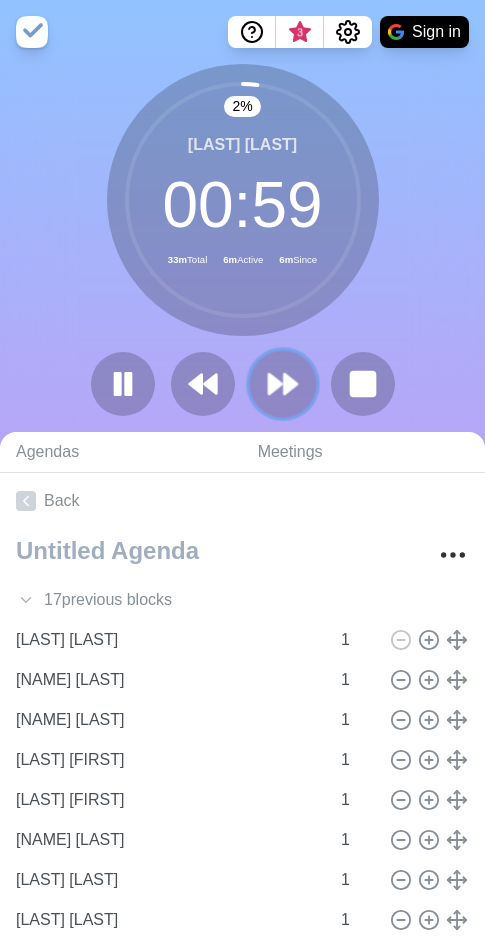 click 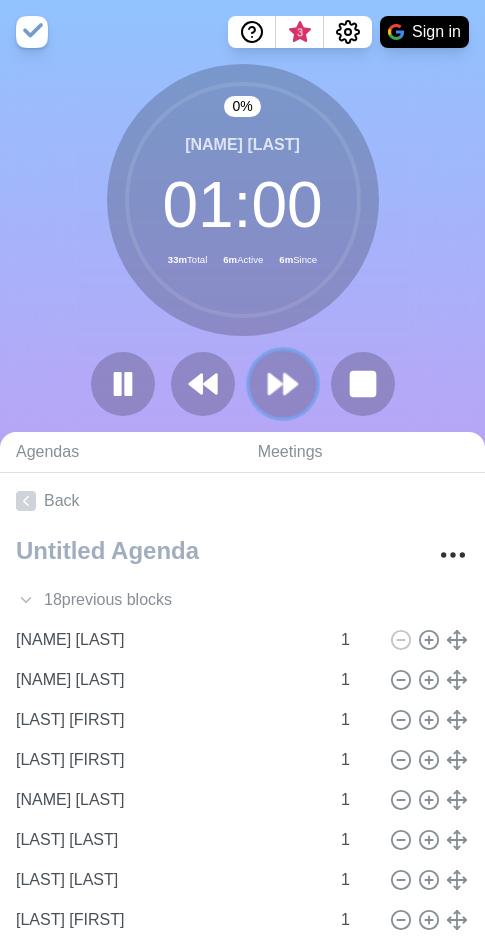 click 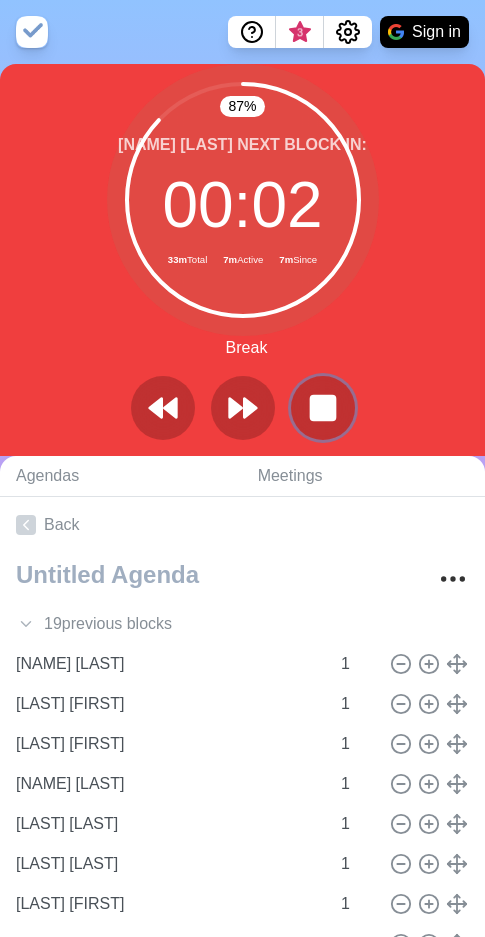 click 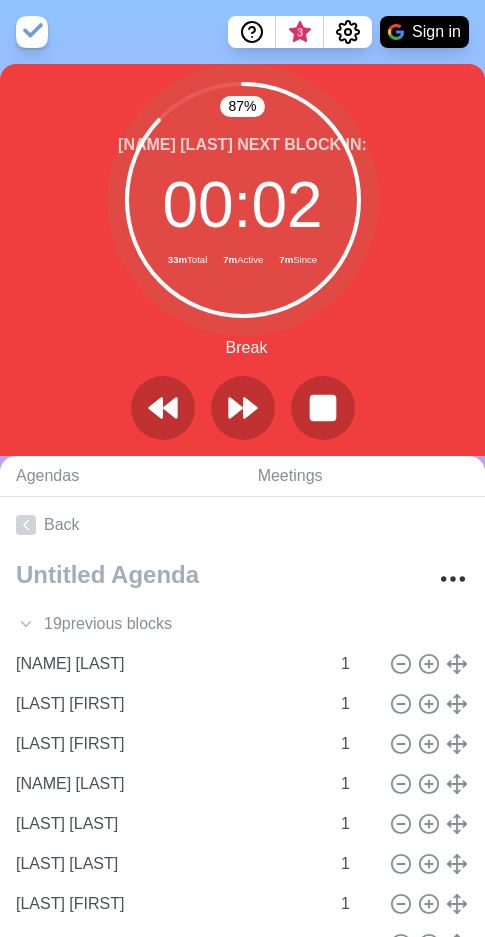 click on "[PERCENT] % [LAST] [FIRST] Next block in: [TIME] [DURATION]
Total [DURATION]
Active   [DURATION]
Since     Break" at bounding box center (242, 260) 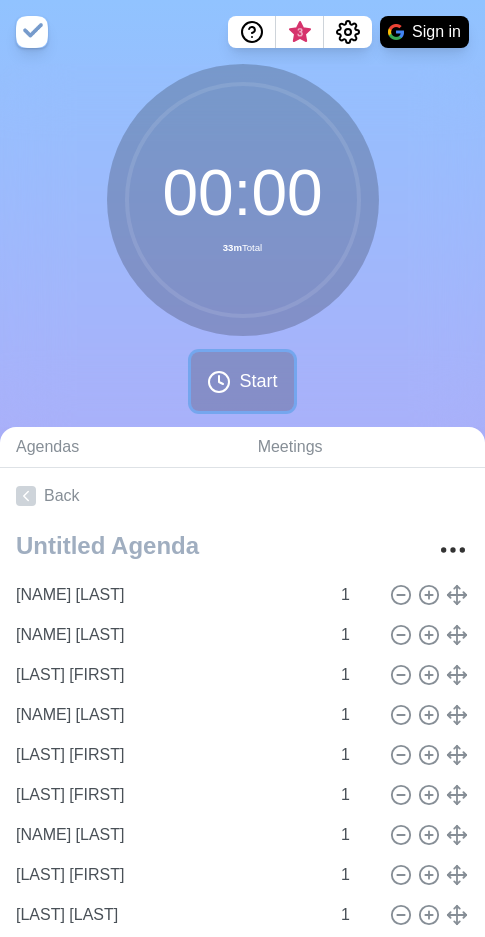 click on "Start" at bounding box center [258, 381] 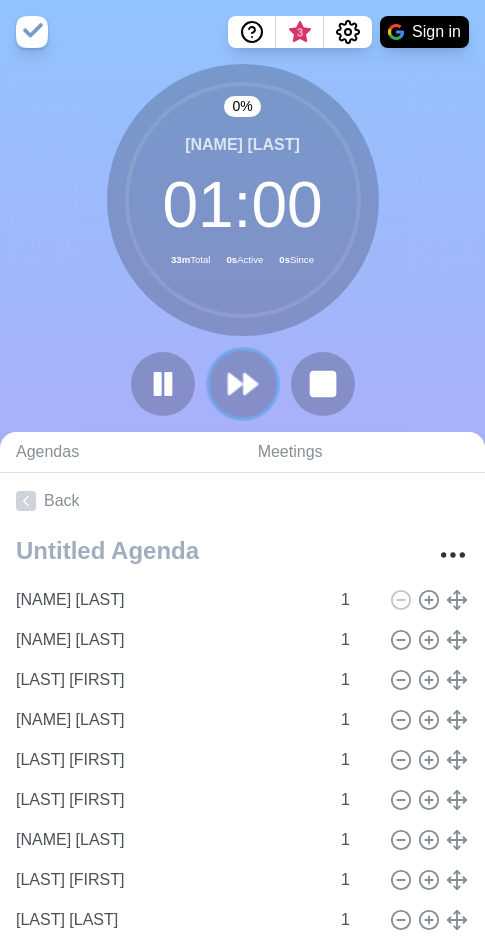 click 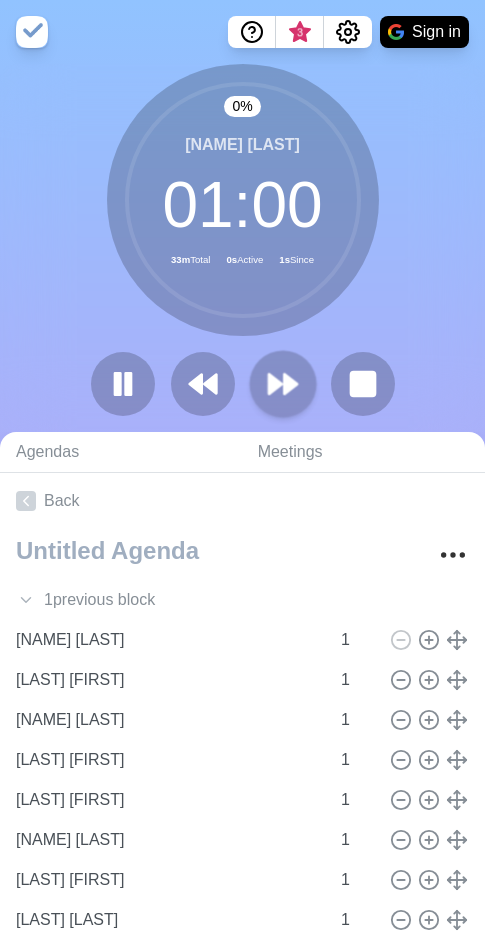 click at bounding box center [243, 384] 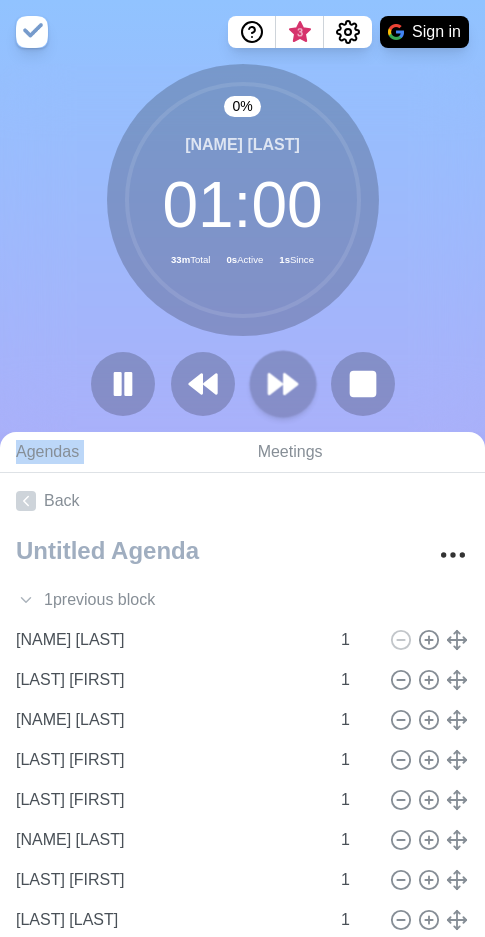 click at bounding box center [243, 384] 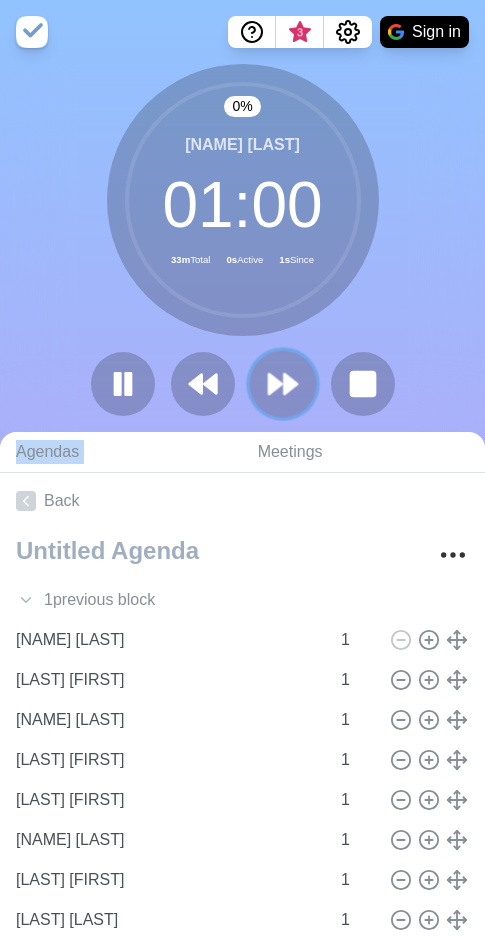 click 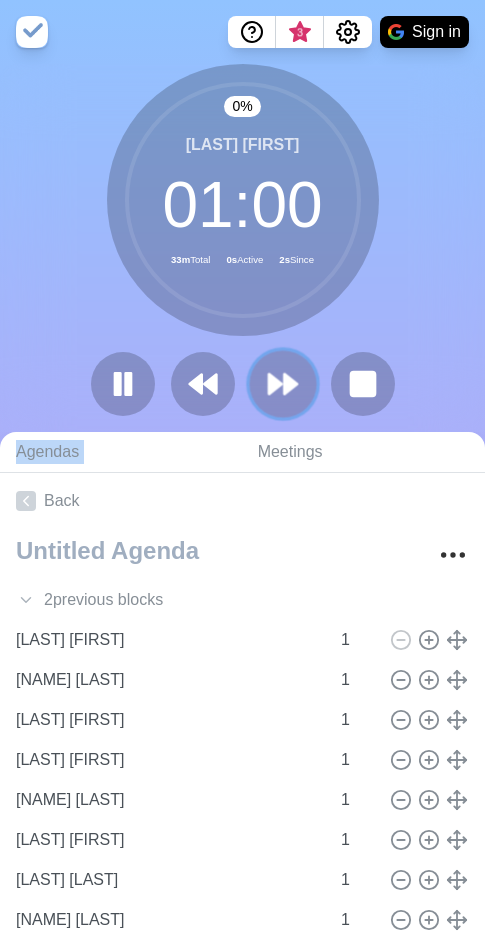 click 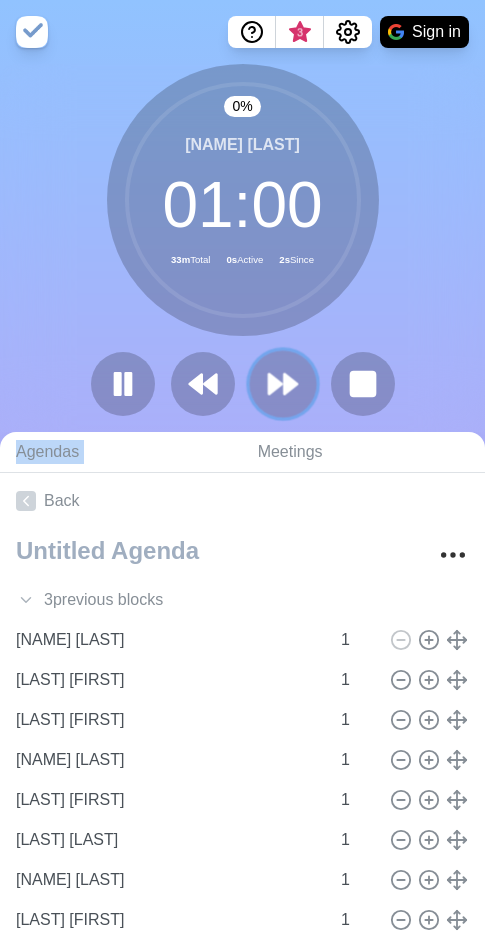 click 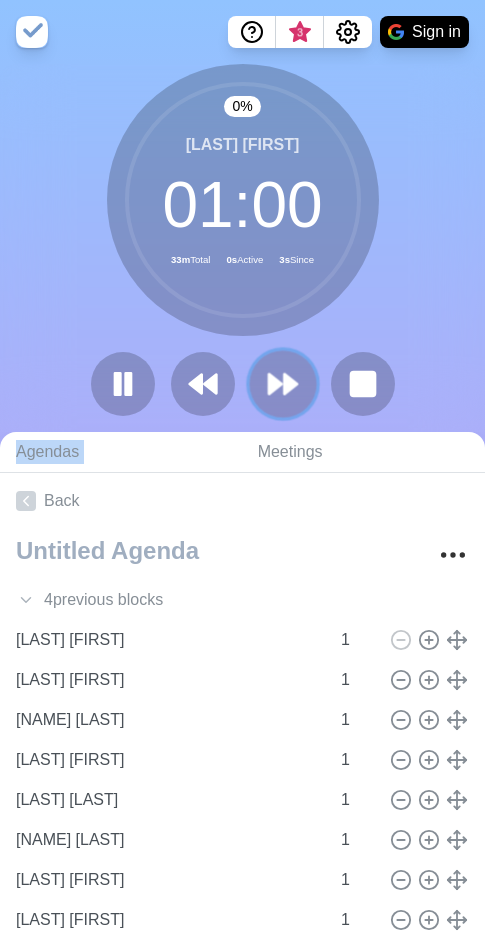 click 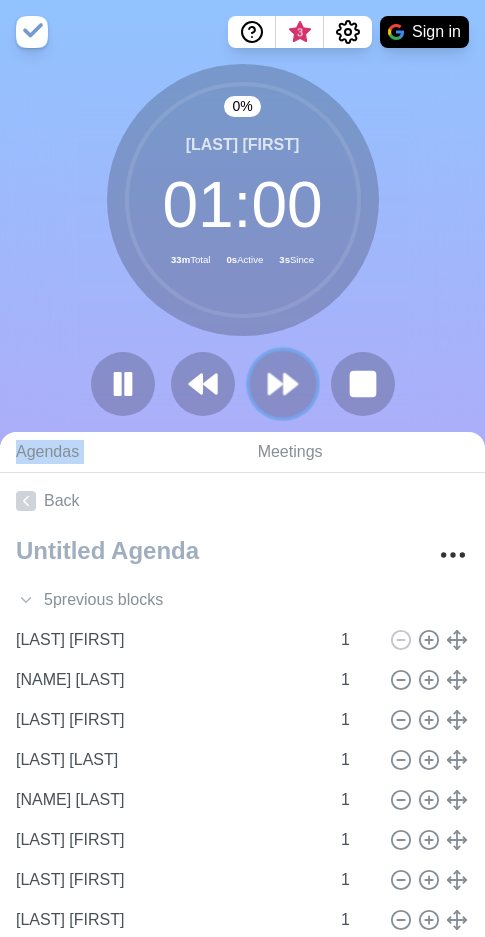 click 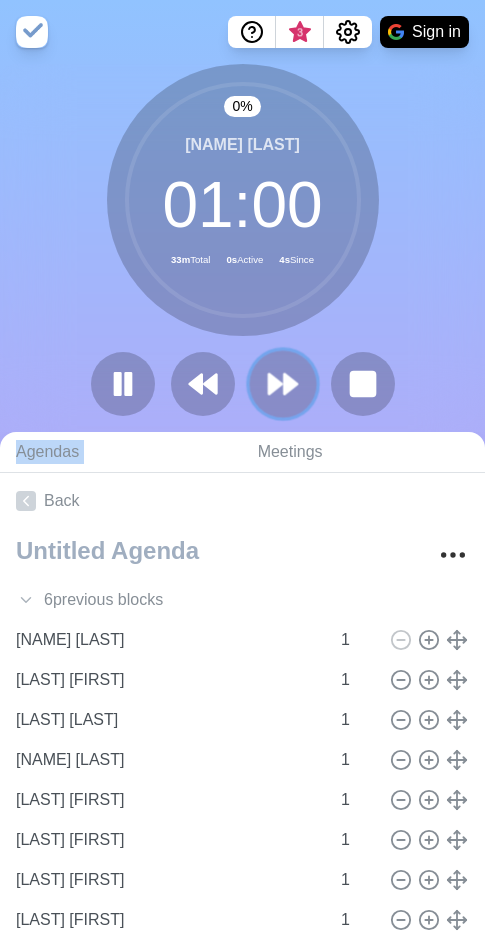 click 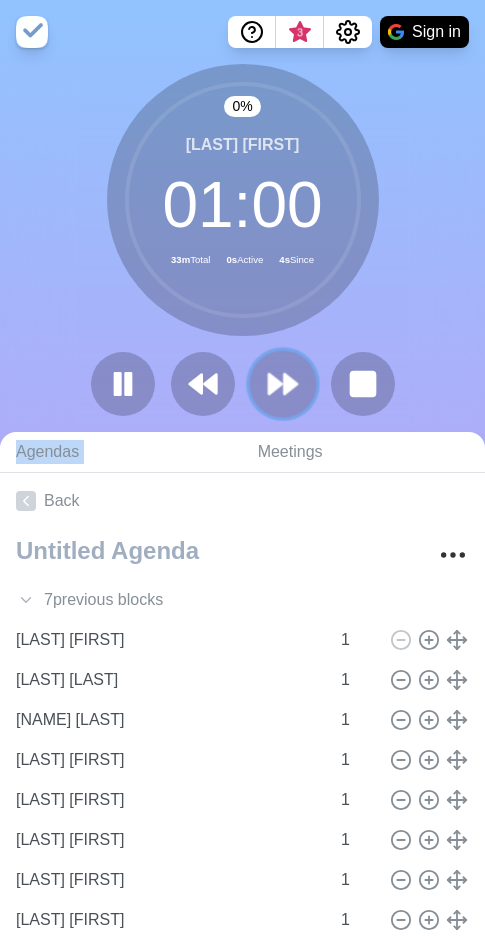 click 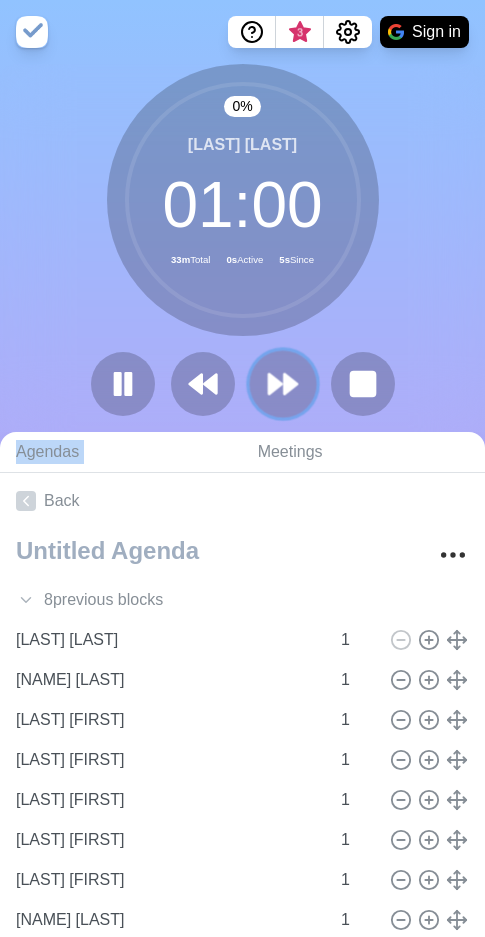 click 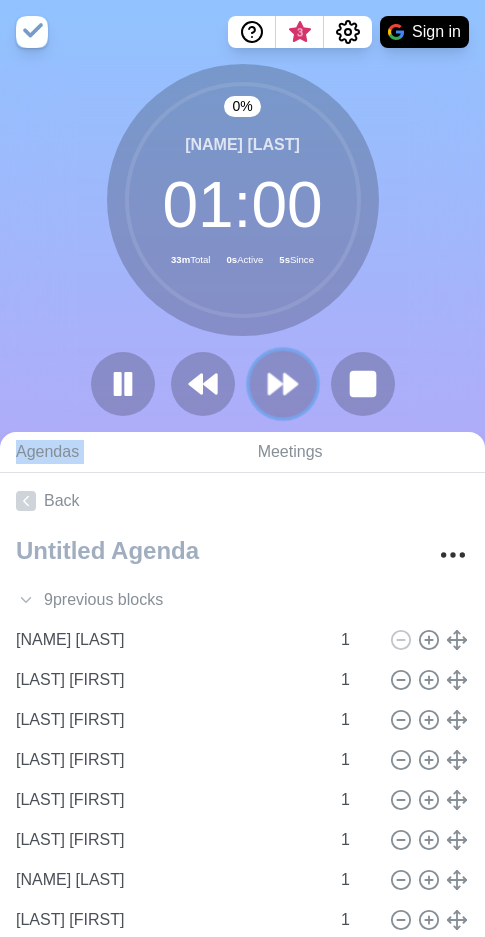 click 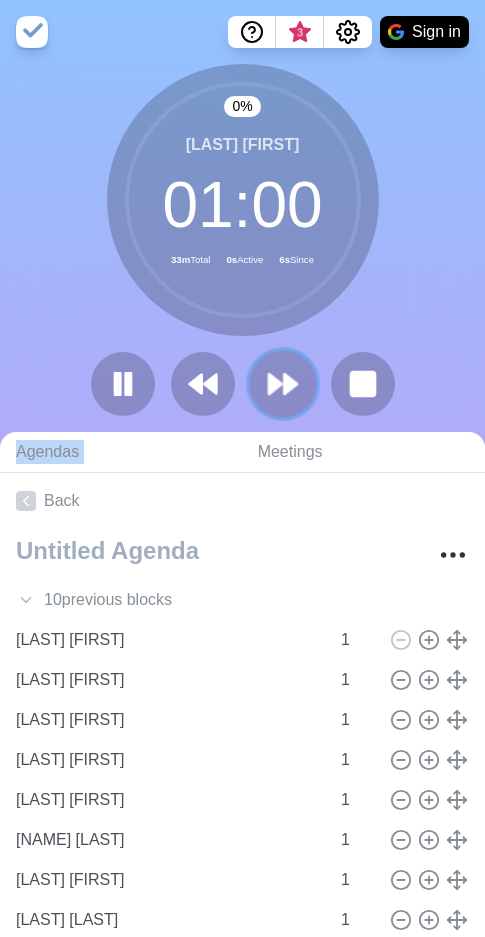 click 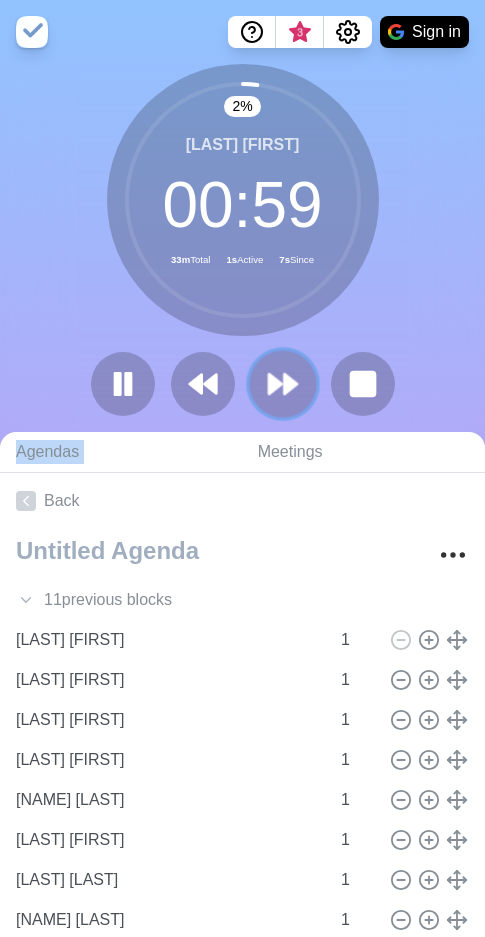 click 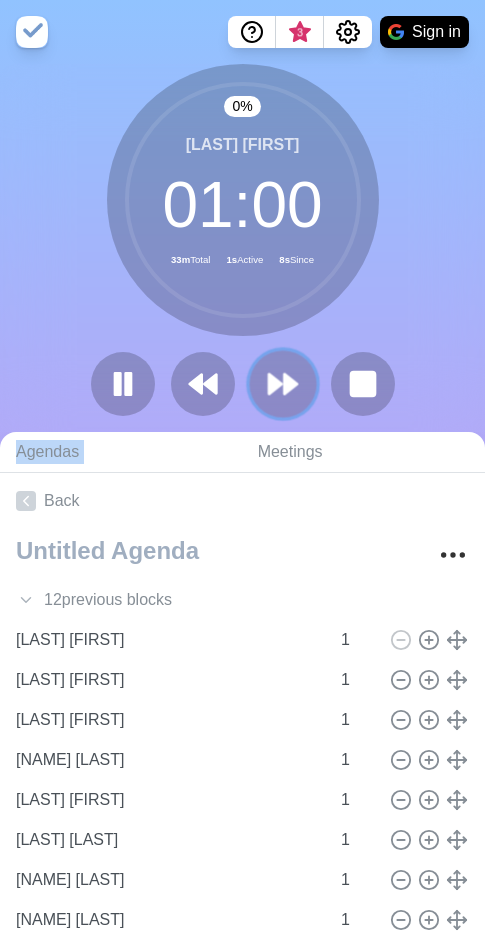 click 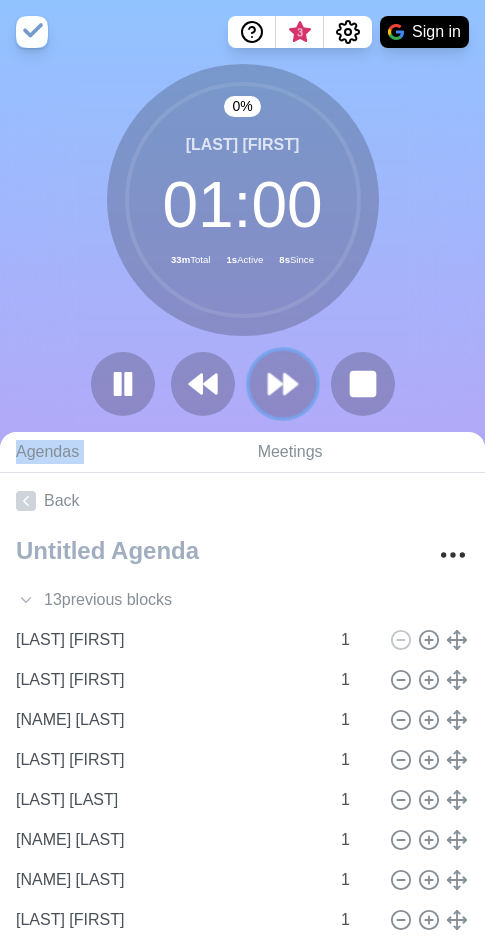 click 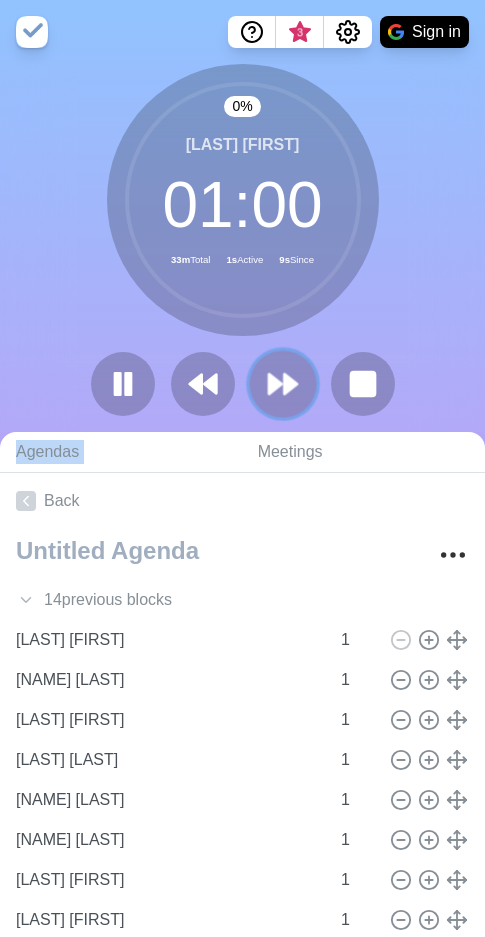 click 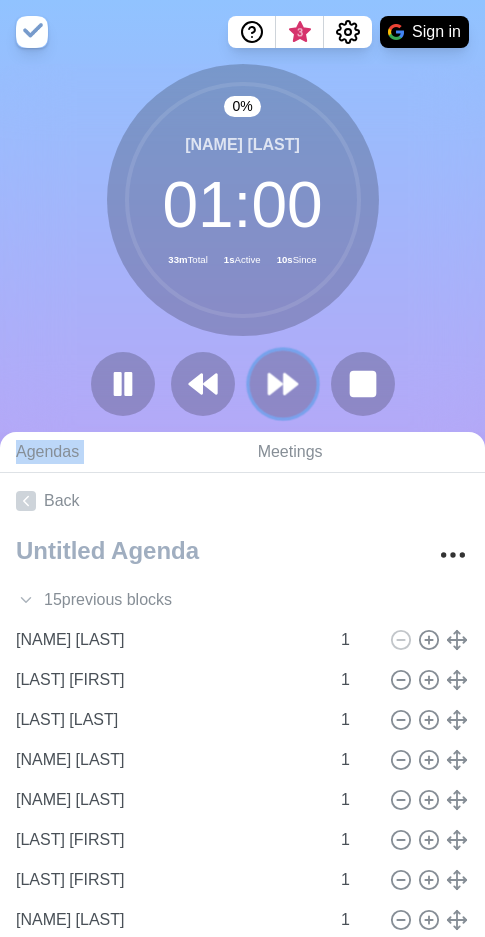 click 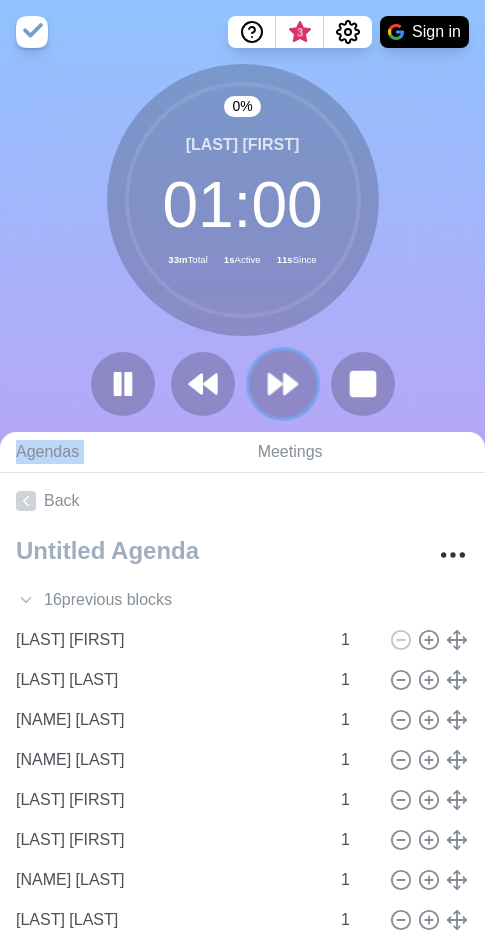 click 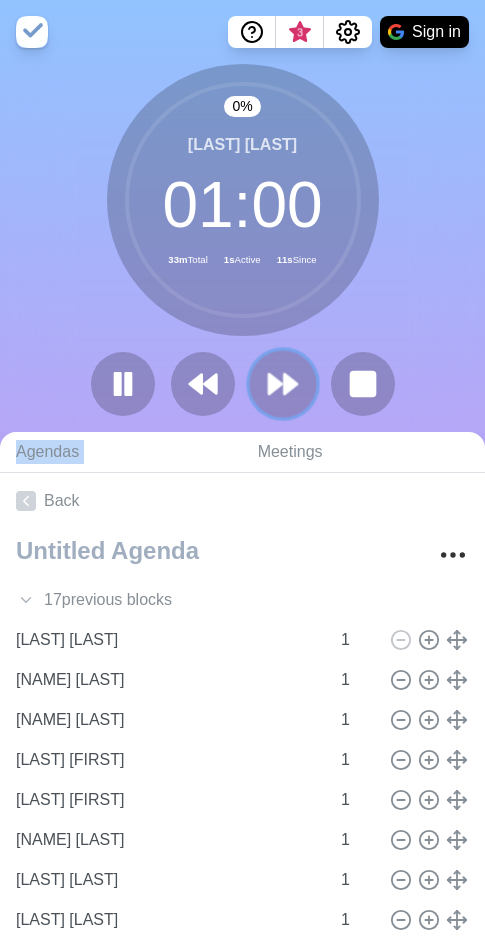 click 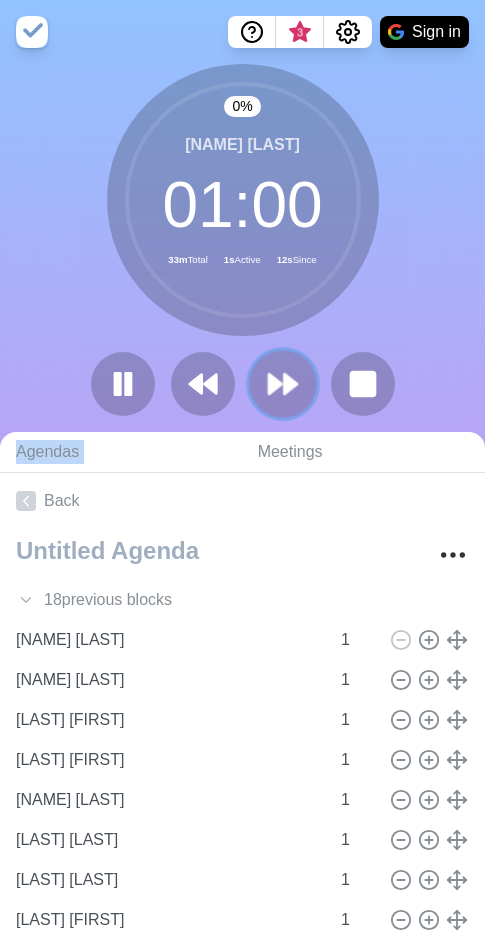 click 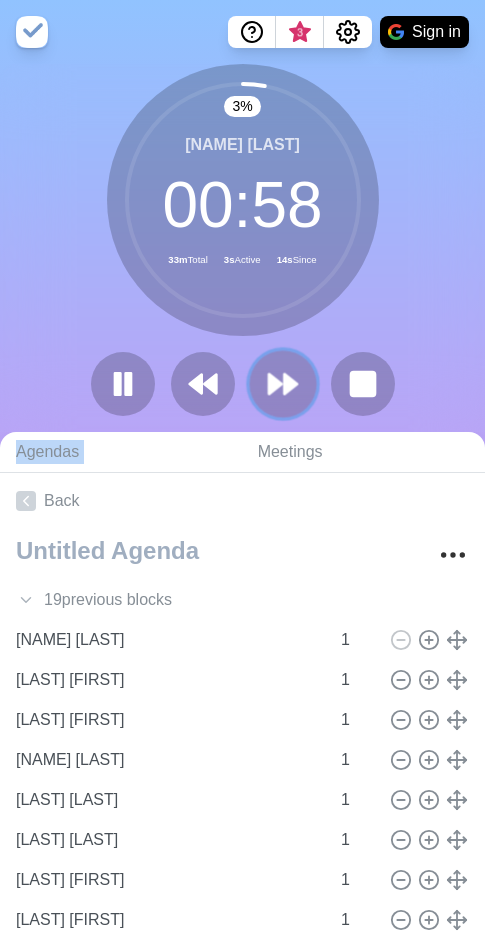 click 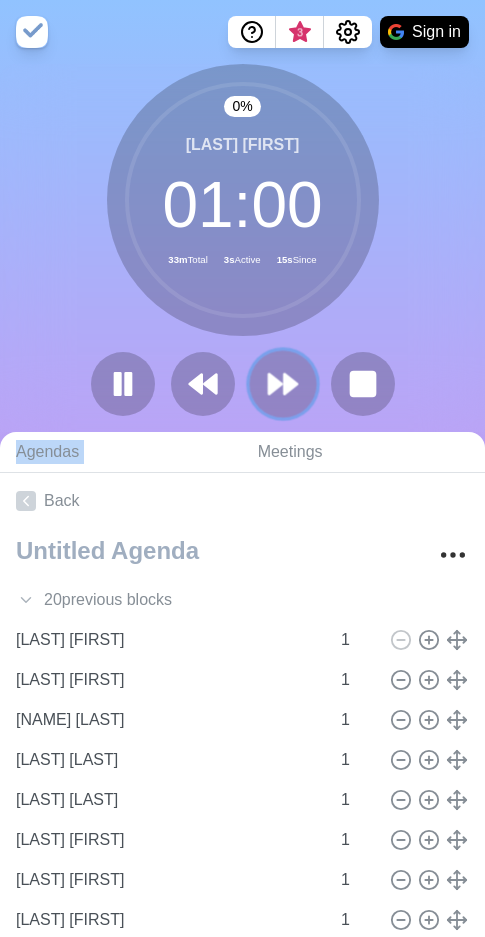 click 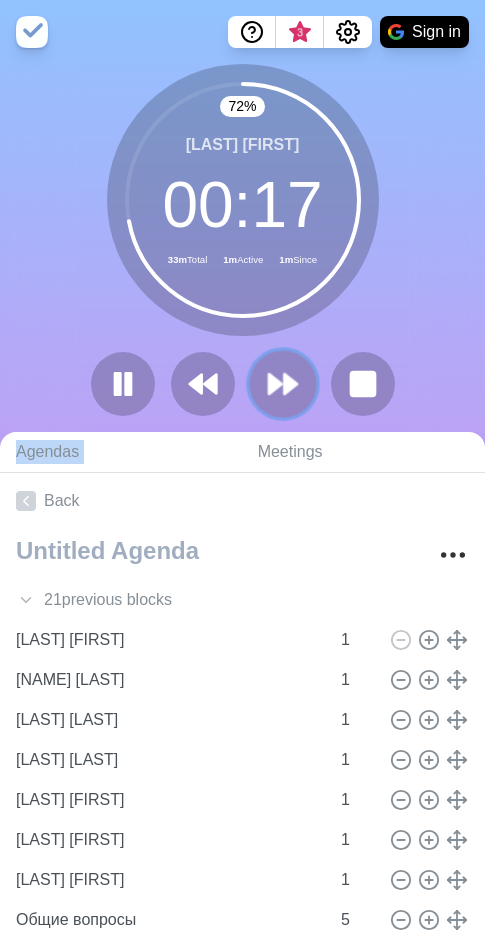 click 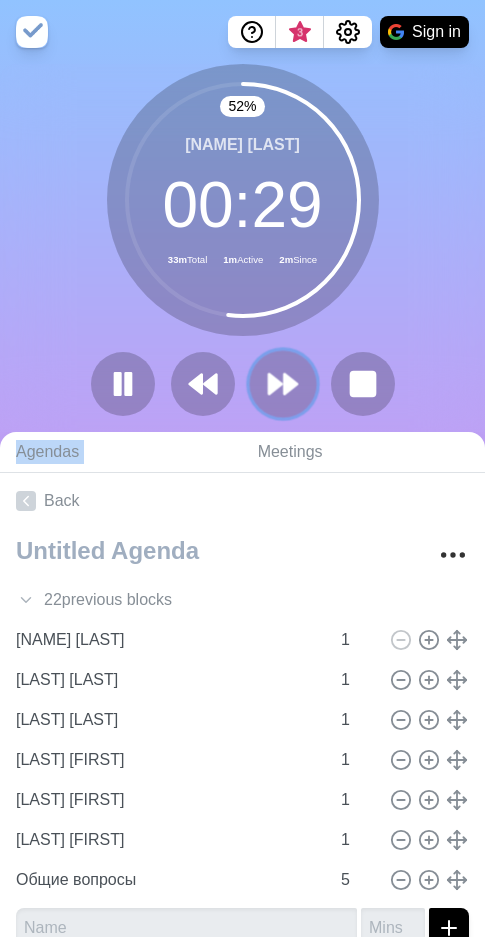 click 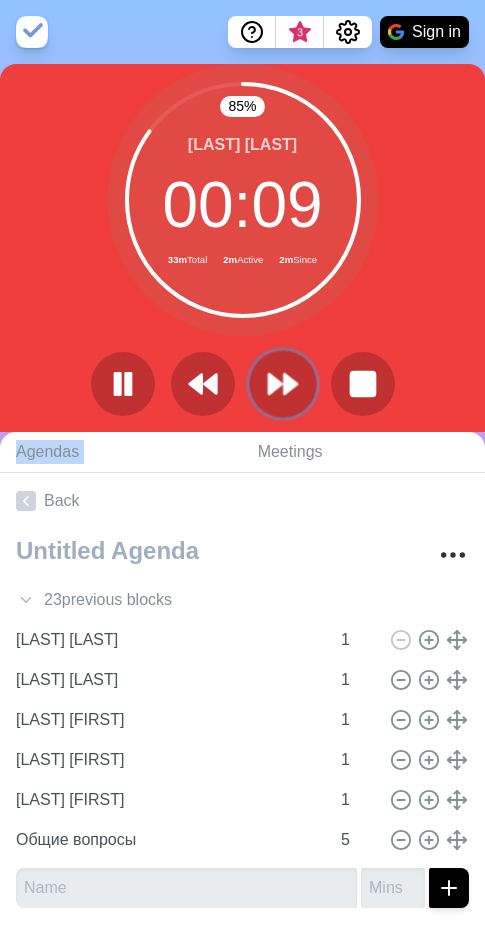click at bounding box center [282, 383] 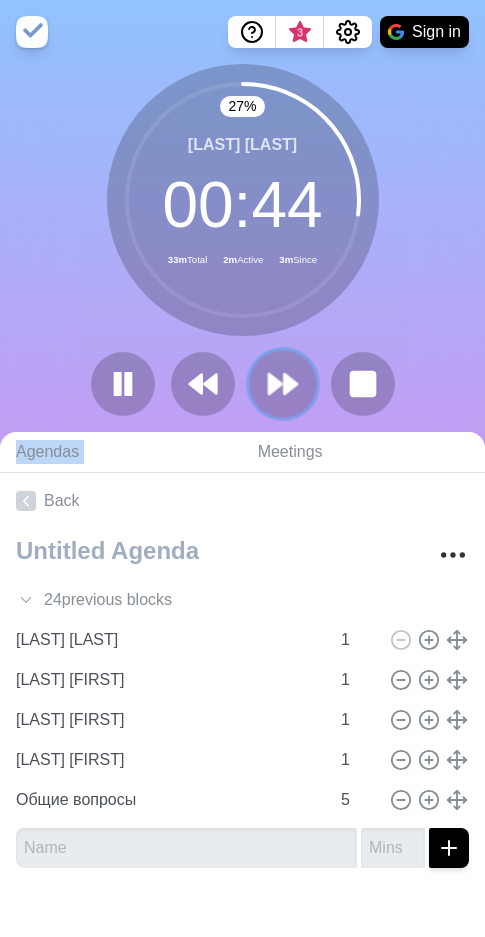 click 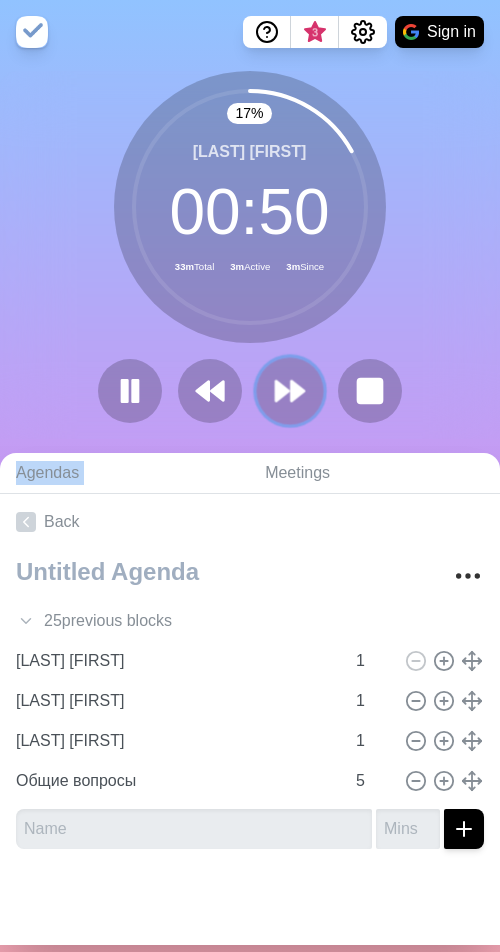 click 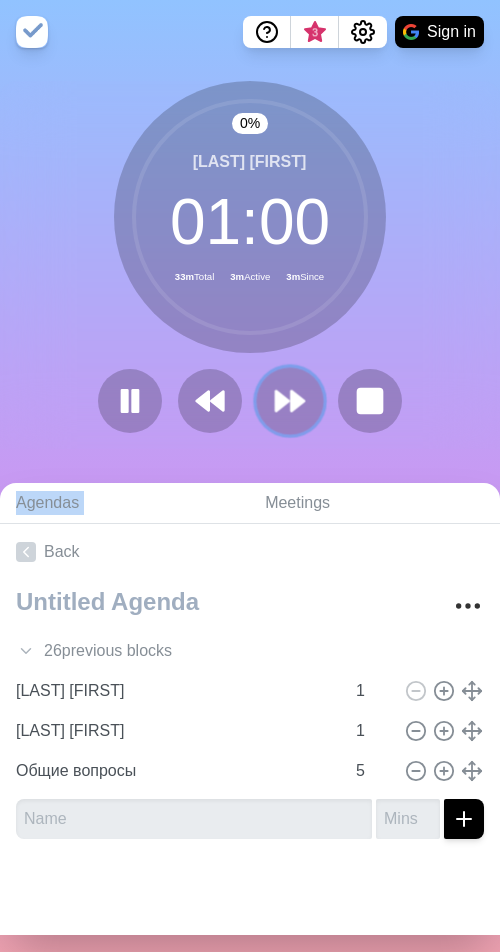 click 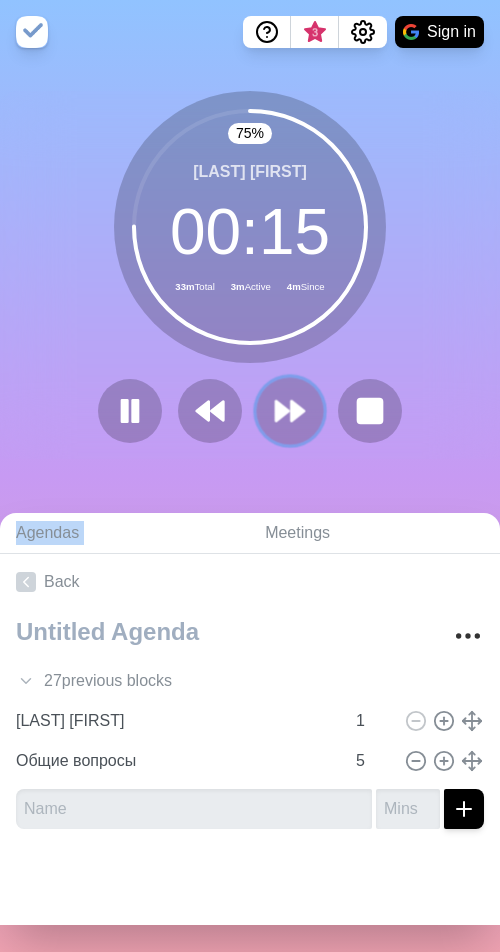 click 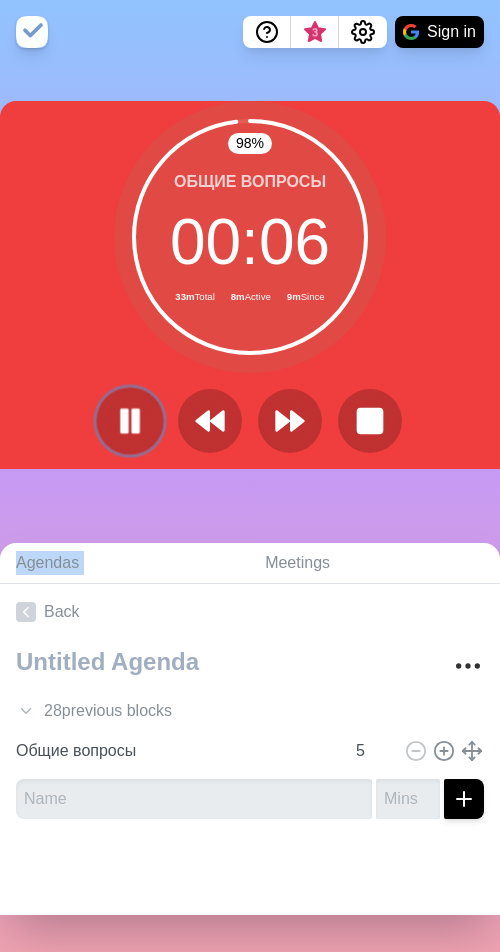 click 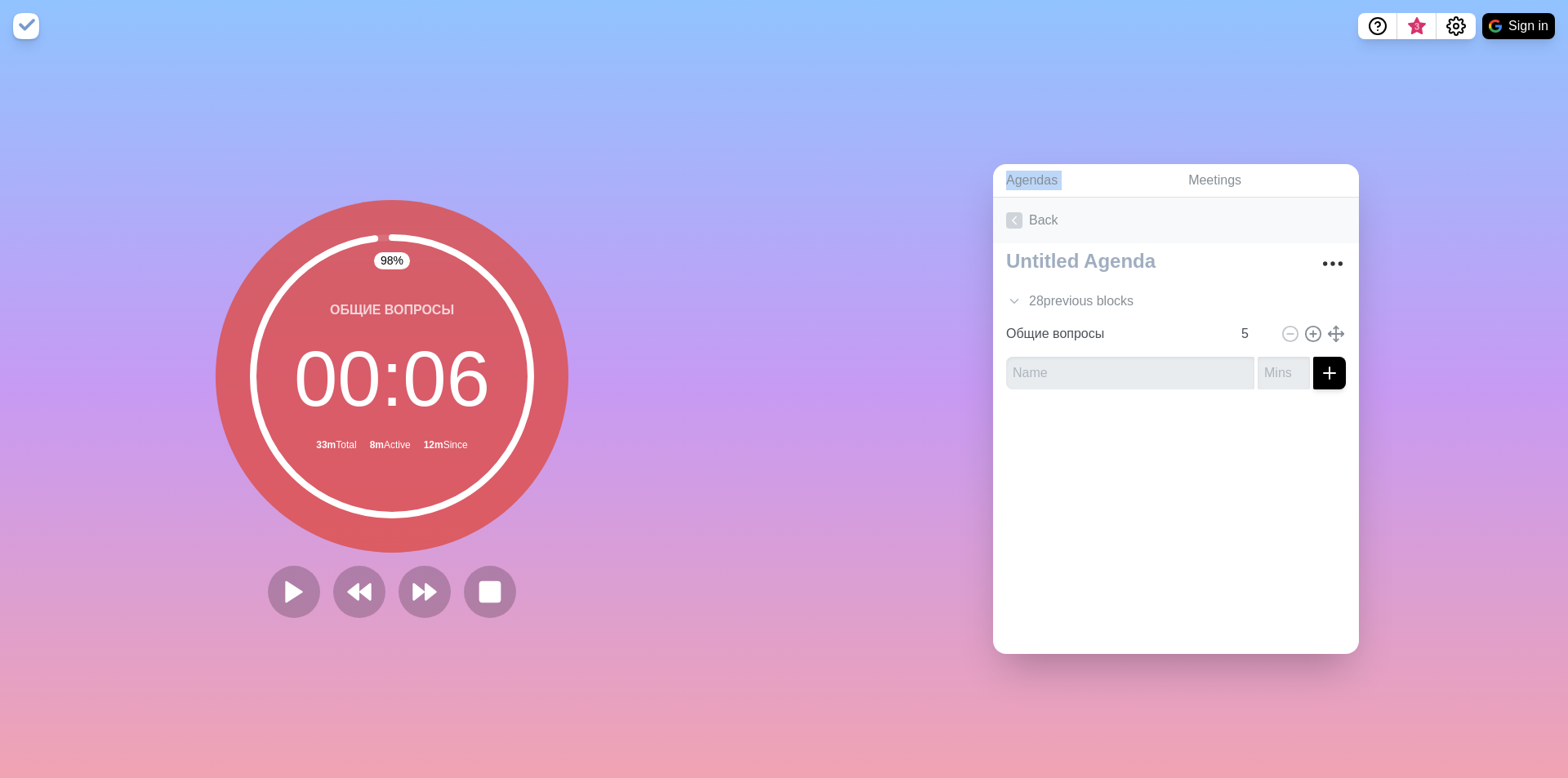 click 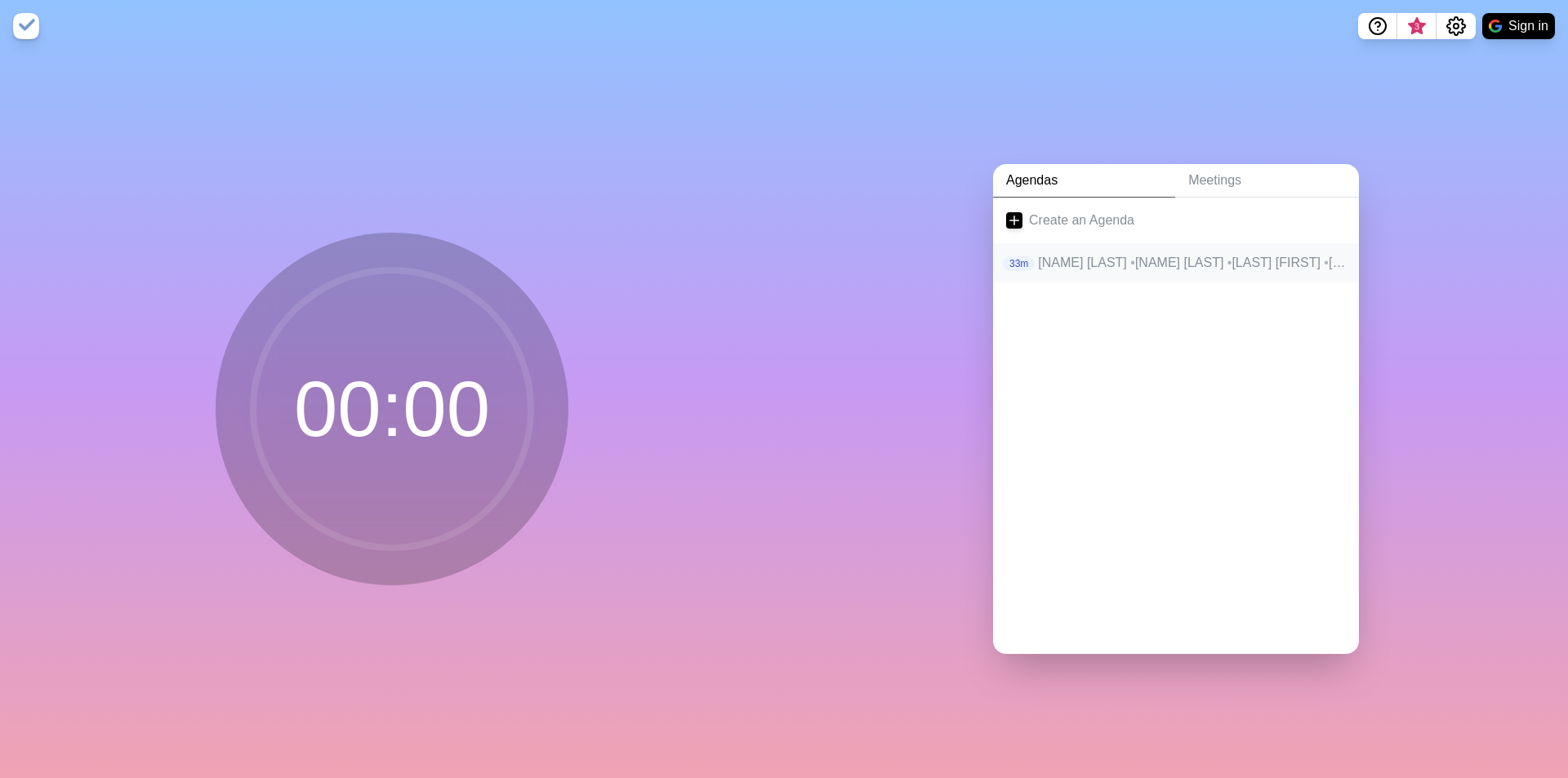 click on "[LAST] [FIRST]   •  [LAST] [FIRST]   •  [LAST] [FIRST]   •  [LAST] [FIRST]   •  [LAST] [FIRST]   •  [LAST] [FIRST]   •  [LAST] [FIRST]   •  [LAST] [FIRST]   •  [LAST] [FIRST]   •  [LAST] [FIRST]   •  [LAST] [FIRST]    •  [LAST] [FIRST]   •  [LAST] [FIRST]   •  [LAST] [FIRST]    •  [LAST] [FIRST]    •  [LAST] [FIRST]   •  [LAST] [FIRST]   •  [LAST] [FIRST]   •  [LAST] [FIRST]   •  [LAST] [FIRST]   •  [LAST] [FIRST]   •  [LAST] [FIRST]   •  [LAST] [FIRST]   •  [LAST] [FIRST]   •  [LAST] [FIRST]   •  [LAST] [FIRST]   •    •" at bounding box center (1192, 263) 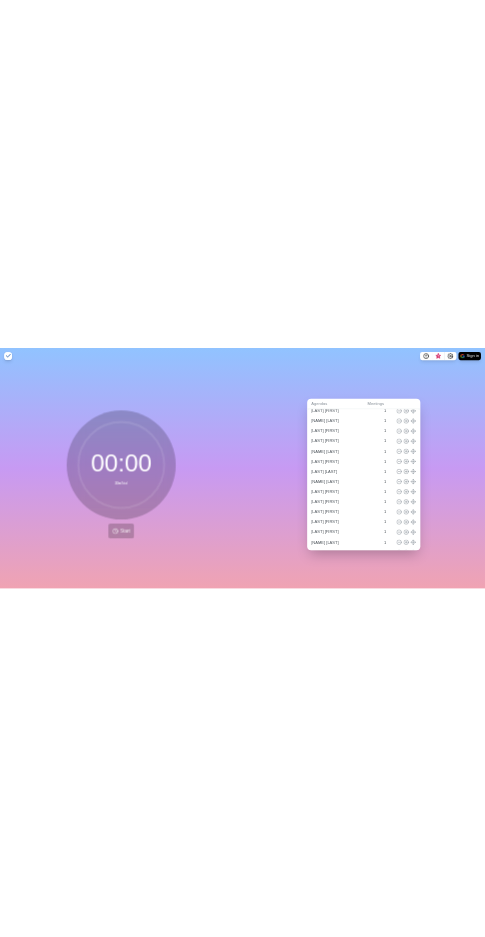 scroll, scrollTop: 0, scrollLeft: 0, axis: both 